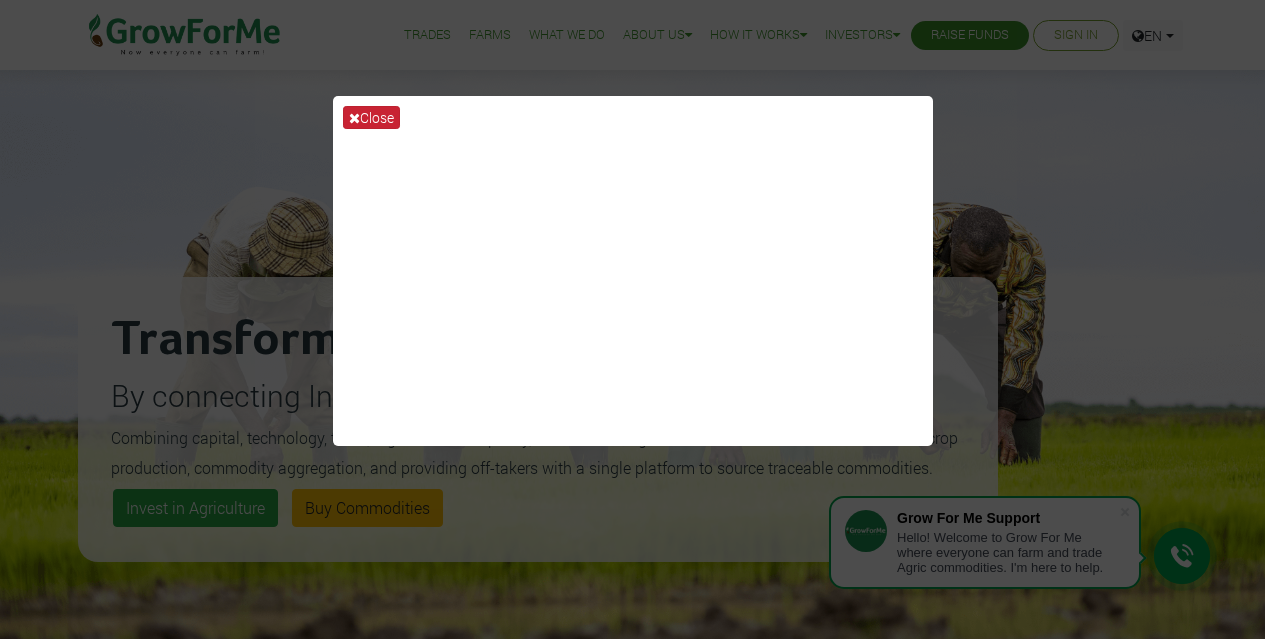 scroll, scrollTop: 0, scrollLeft: 0, axis: both 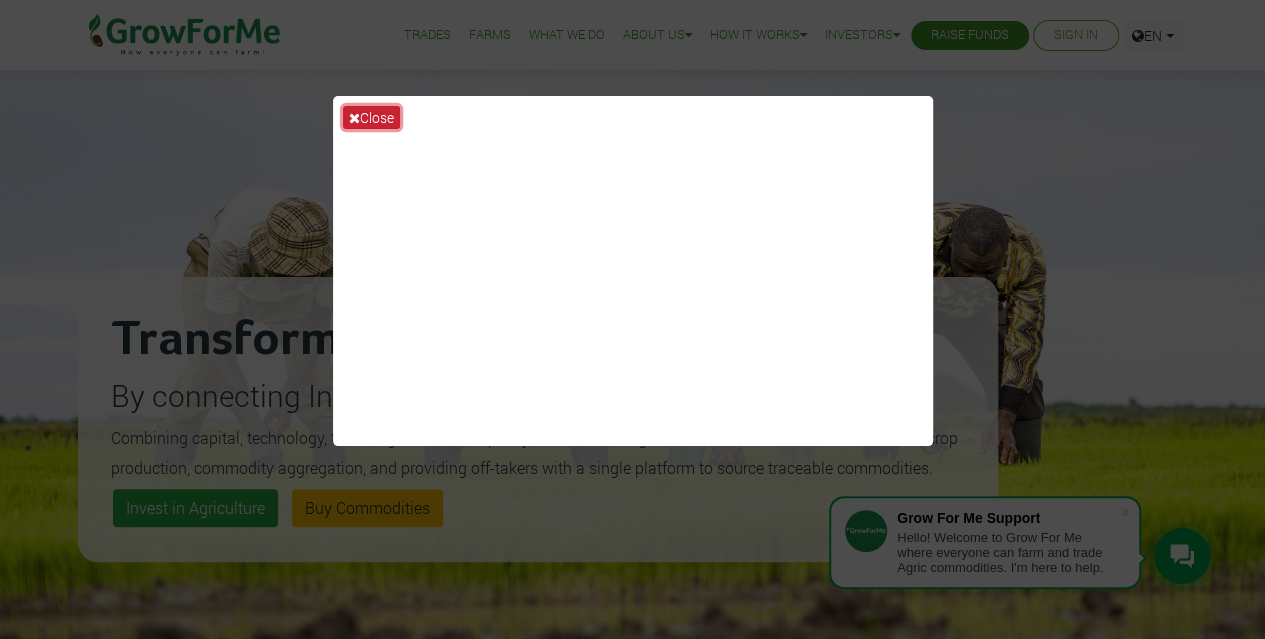 click at bounding box center [354, 118] 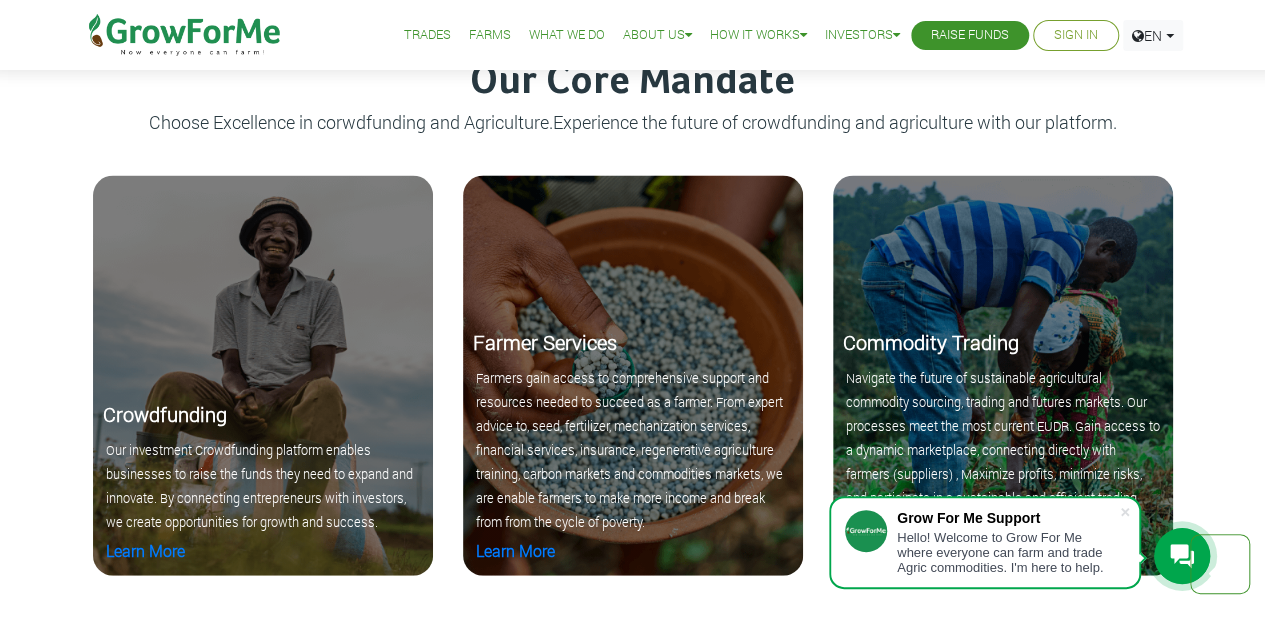 scroll, scrollTop: 2000, scrollLeft: 0, axis: vertical 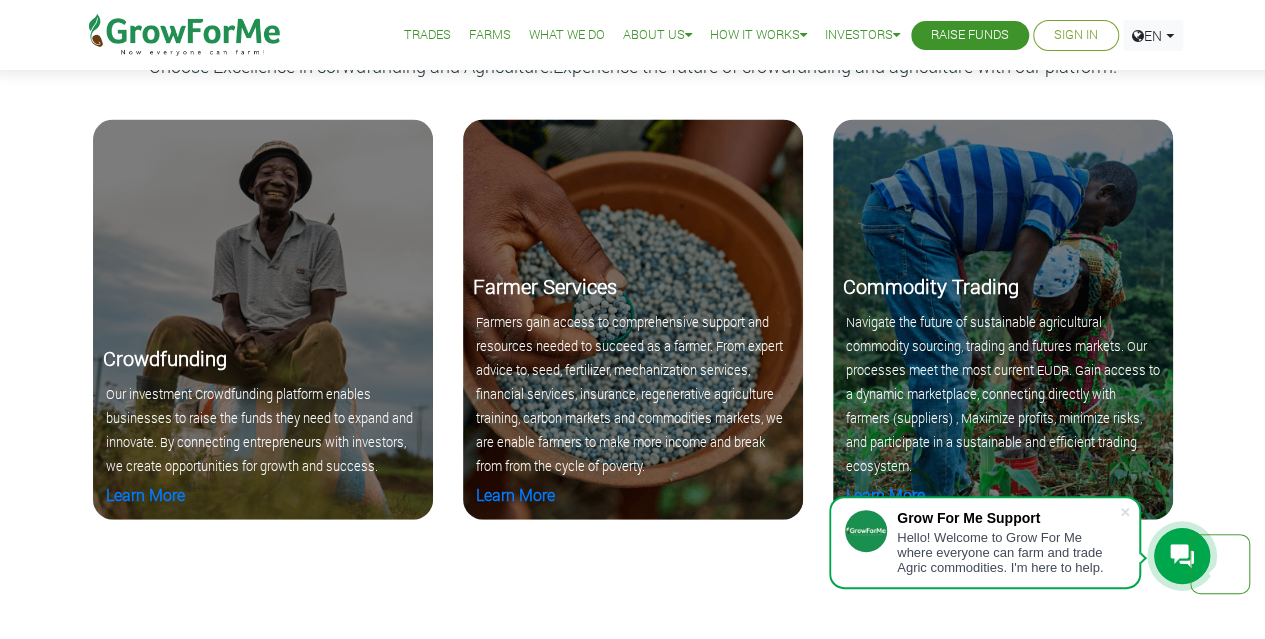 click on "What We Do" at bounding box center (567, 35) 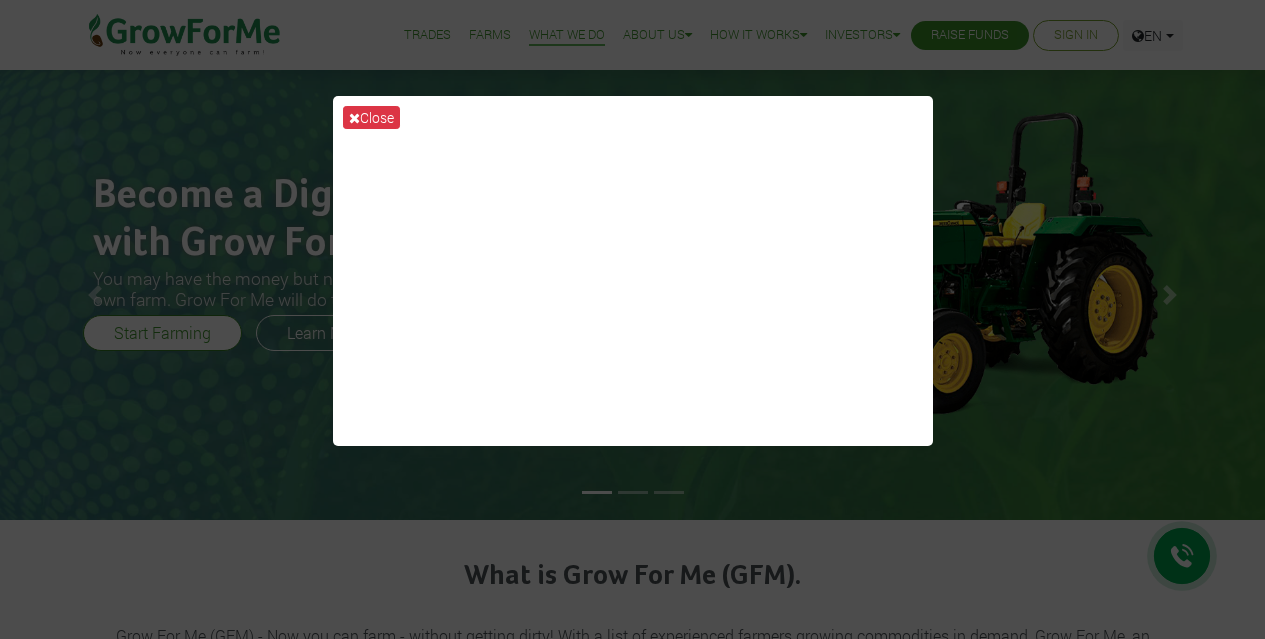 scroll, scrollTop: 0, scrollLeft: 0, axis: both 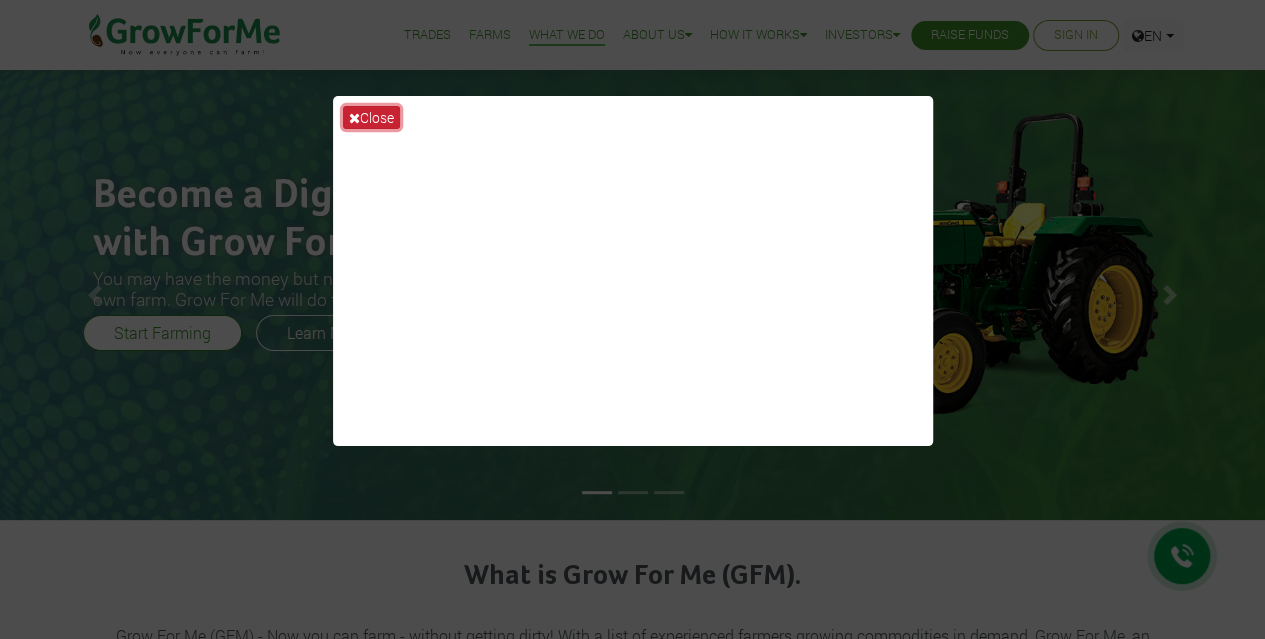 click on "Close" at bounding box center [371, 117] 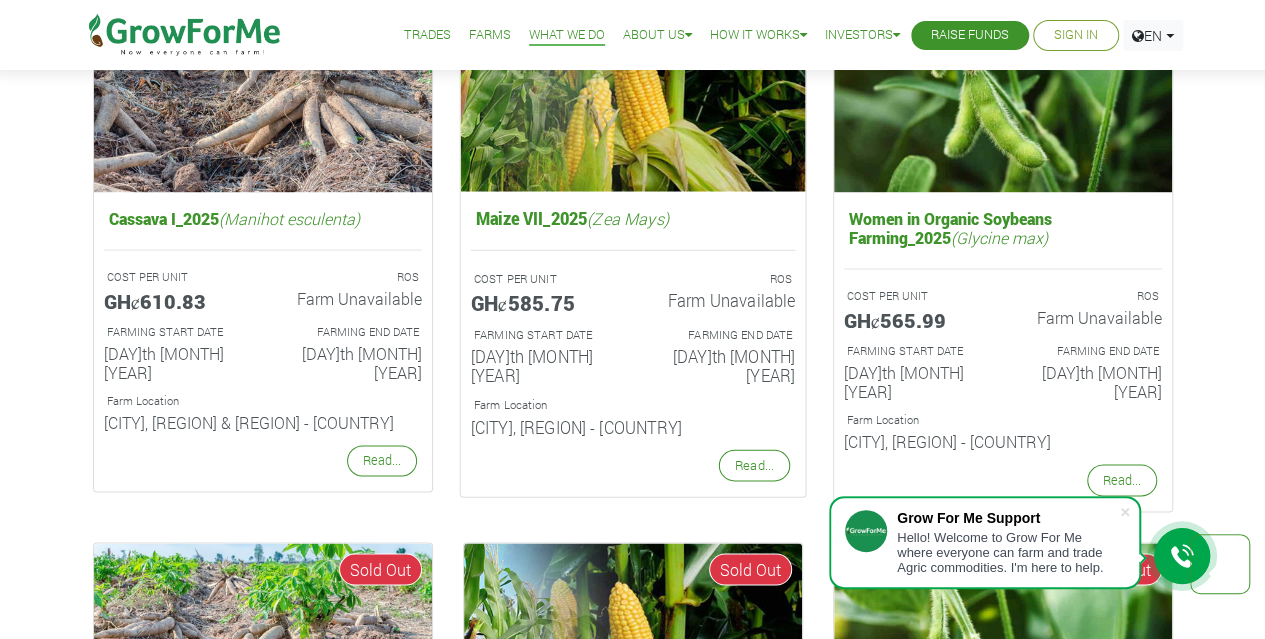scroll, scrollTop: 1300, scrollLeft: 0, axis: vertical 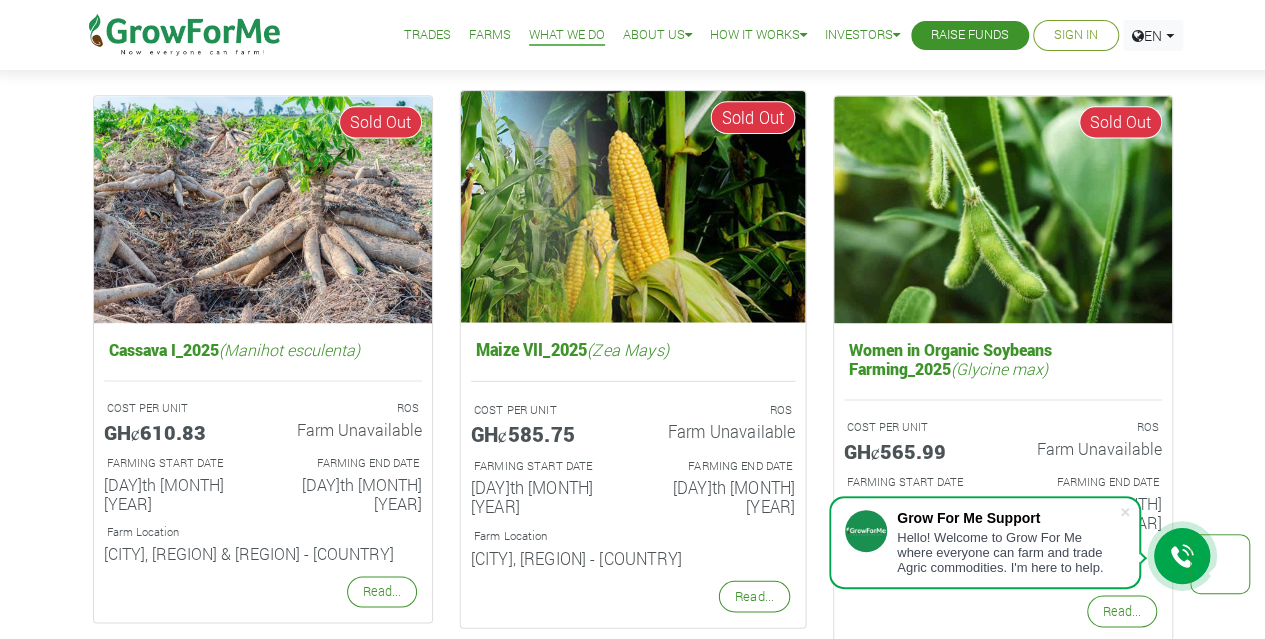 click on "Maize VII_2025  (Zea Mays)" at bounding box center [632, 350] 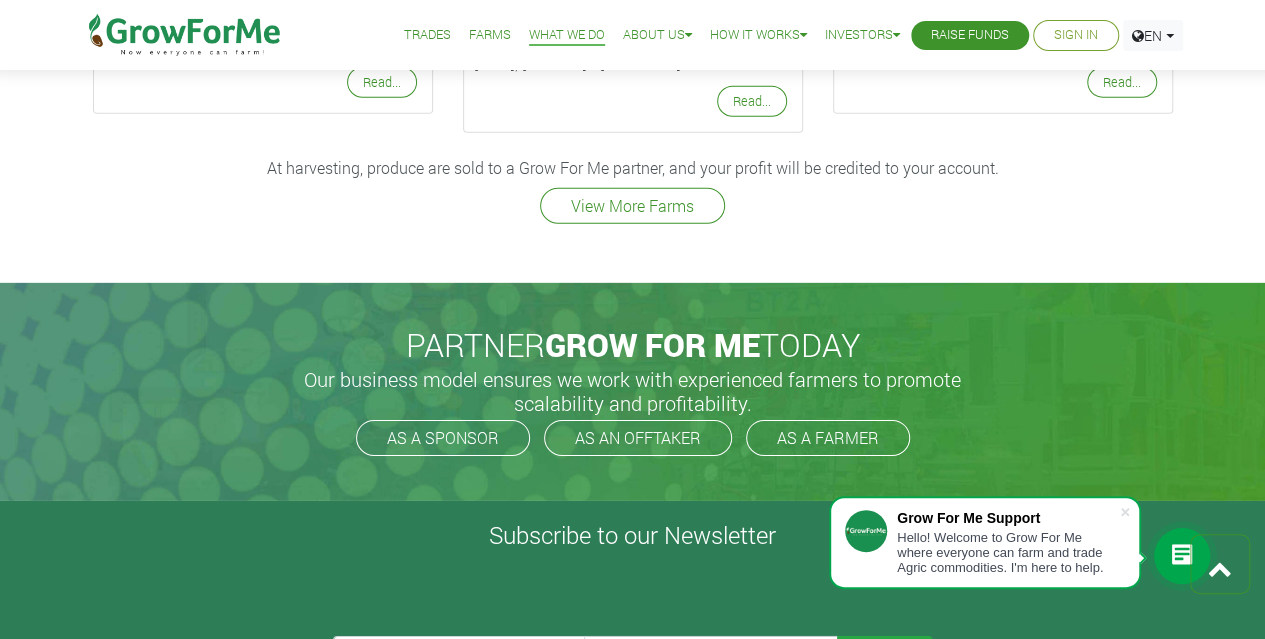 scroll, scrollTop: 2800, scrollLeft: 0, axis: vertical 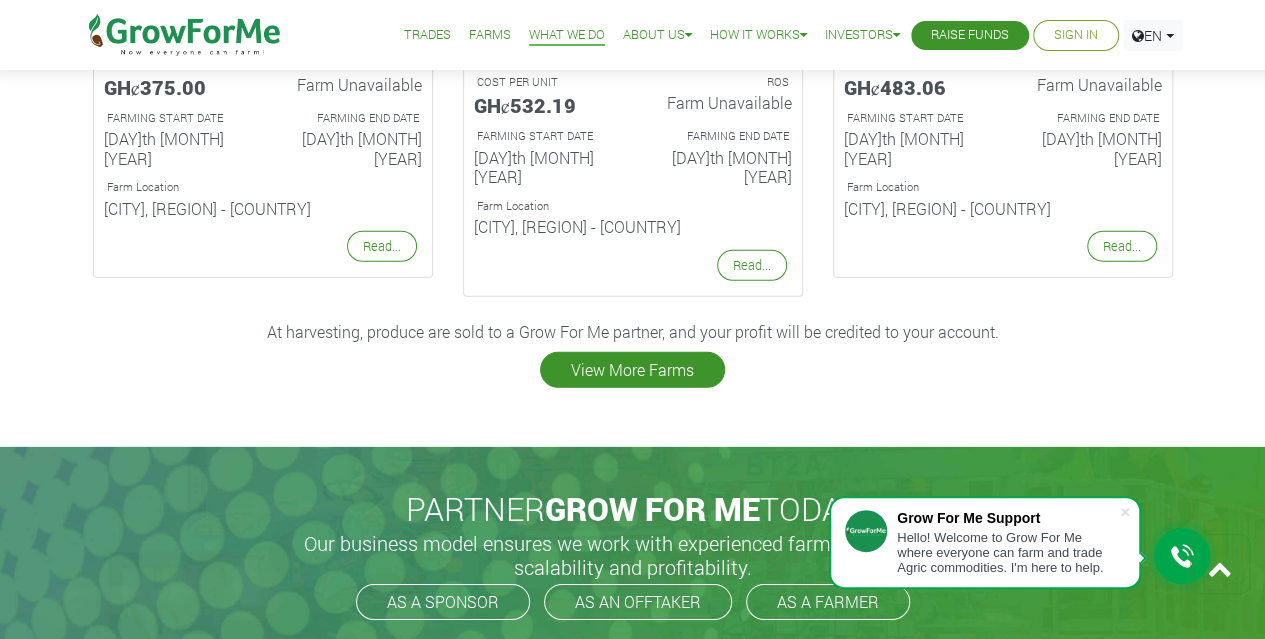 click on "View More Farms" at bounding box center (632, 370) 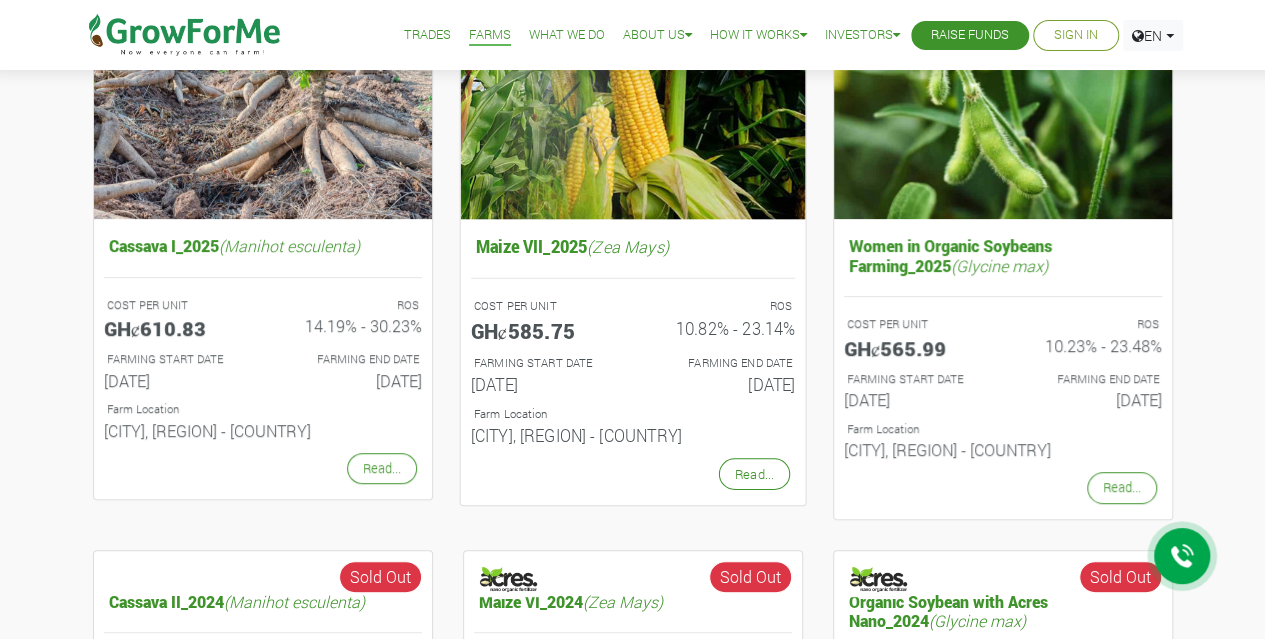 scroll, scrollTop: 300, scrollLeft: 0, axis: vertical 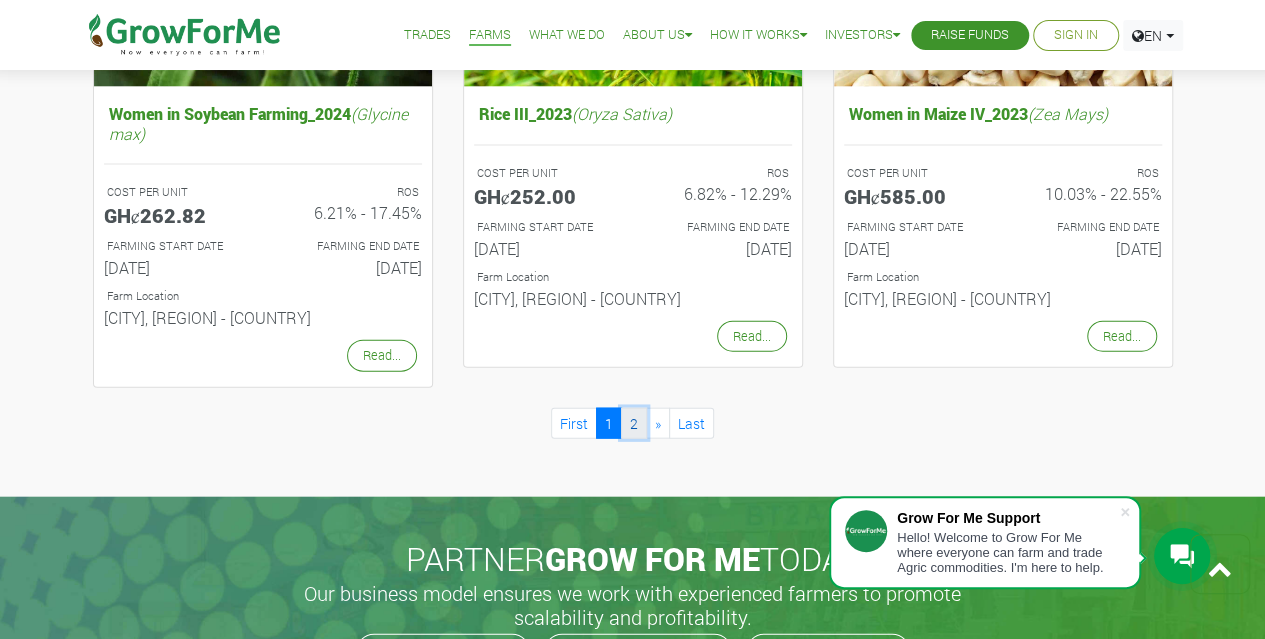click on "2" at bounding box center (634, 423) 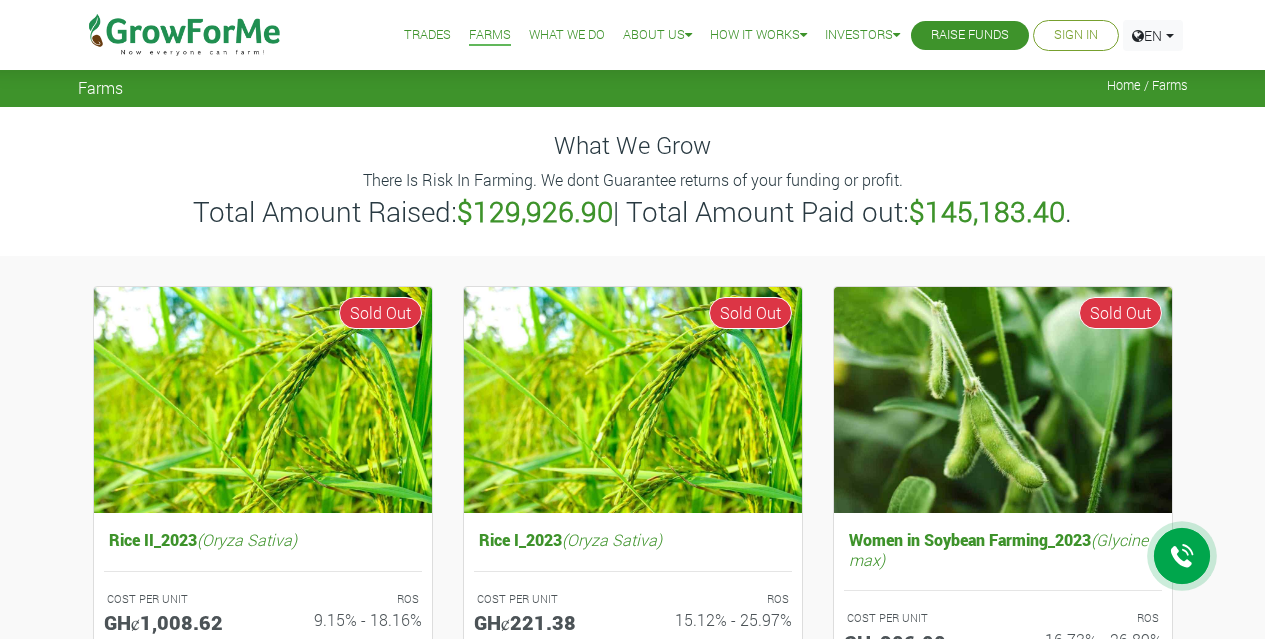 scroll, scrollTop: 400, scrollLeft: 0, axis: vertical 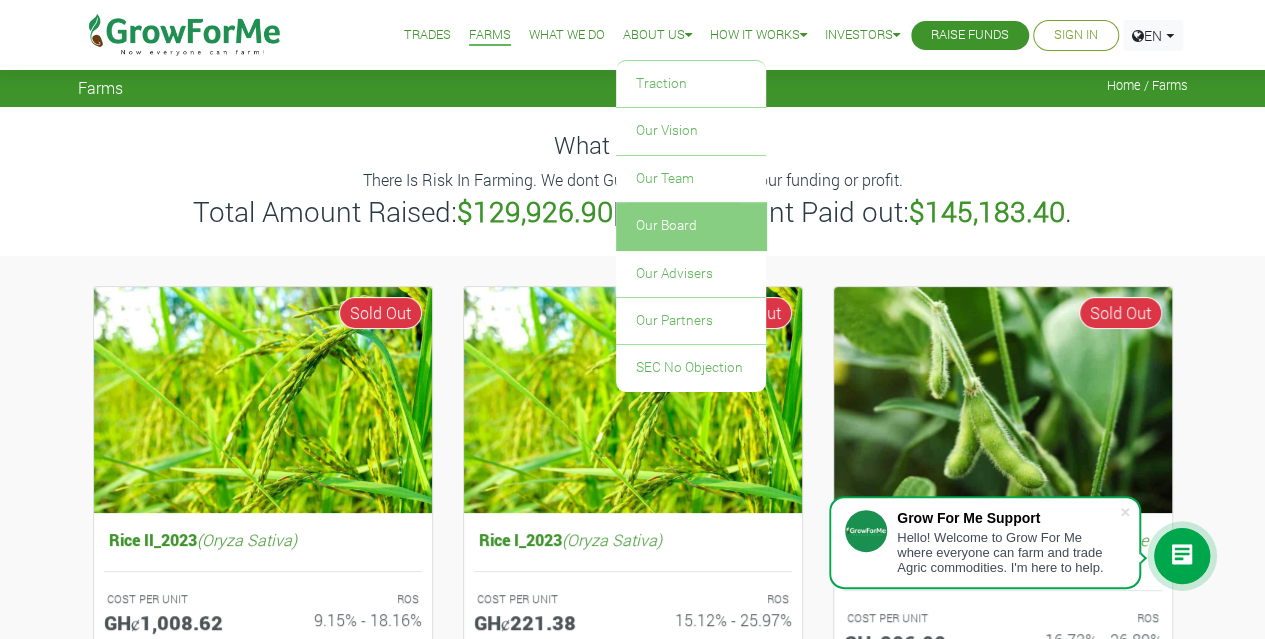 click on "Our Board" at bounding box center [691, 226] 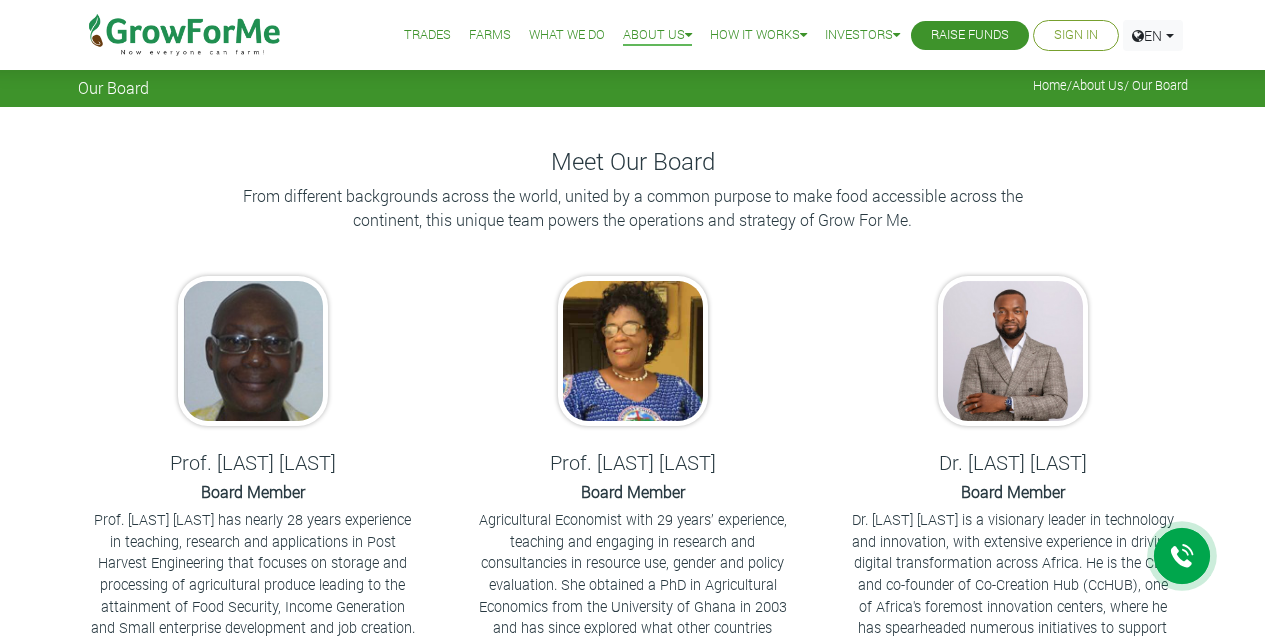 scroll, scrollTop: 0, scrollLeft: 0, axis: both 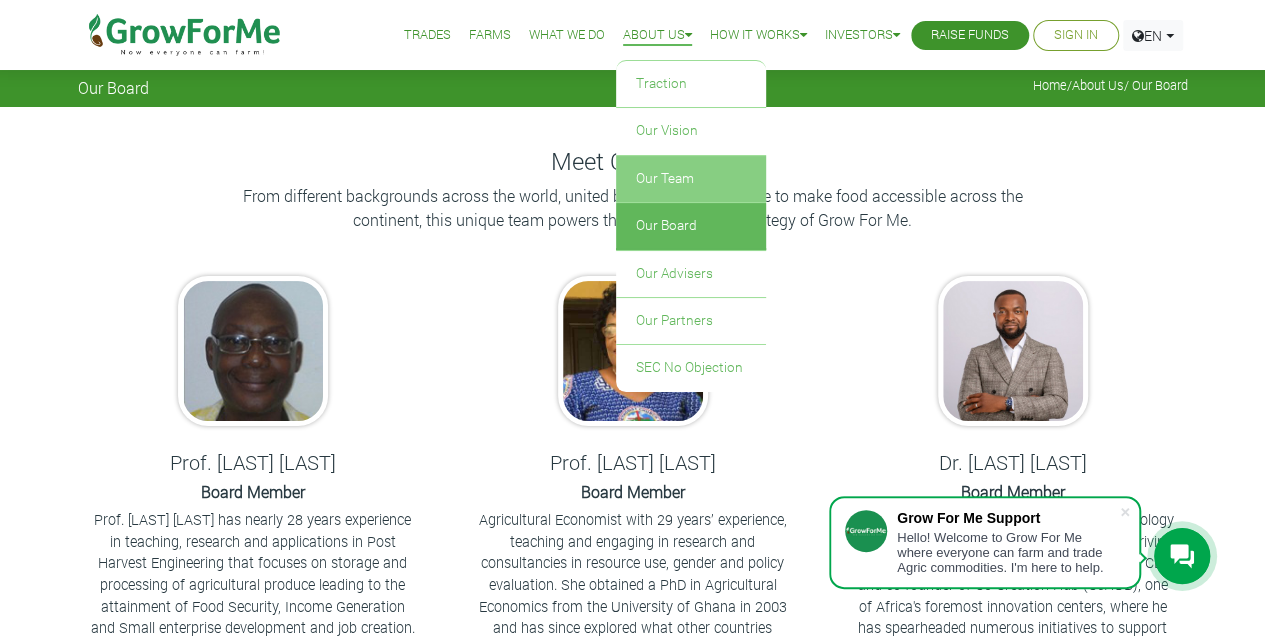 click on "Our Team" at bounding box center (691, 179) 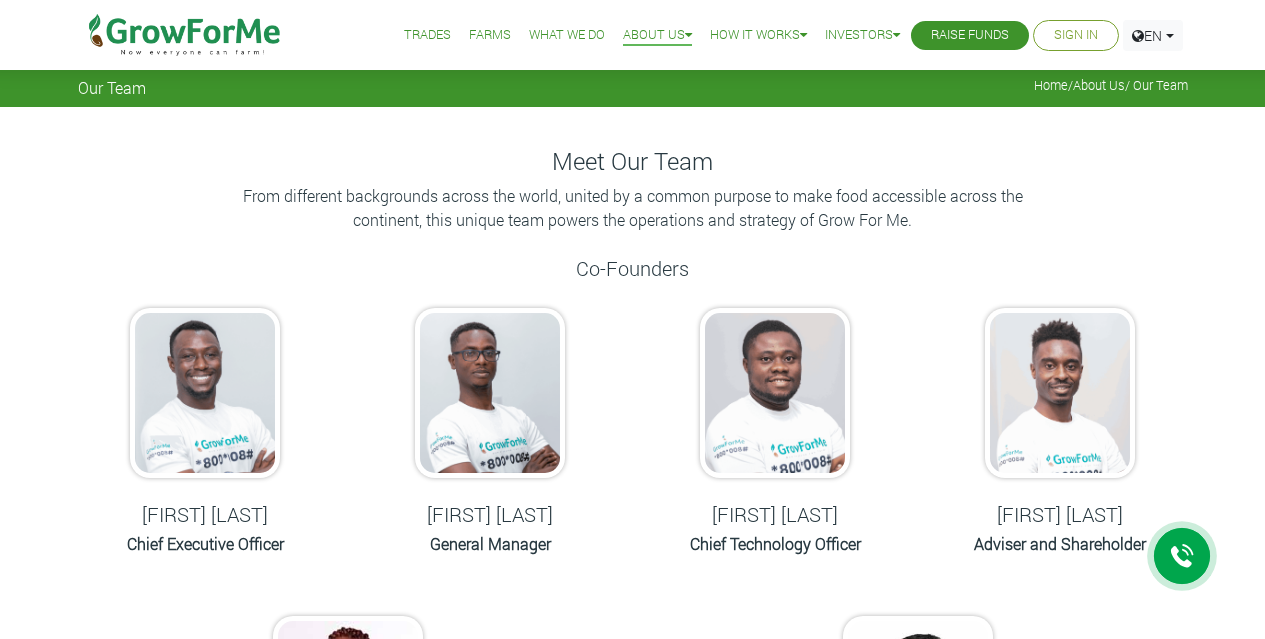 scroll, scrollTop: 0, scrollLeft: 0, axis: both 